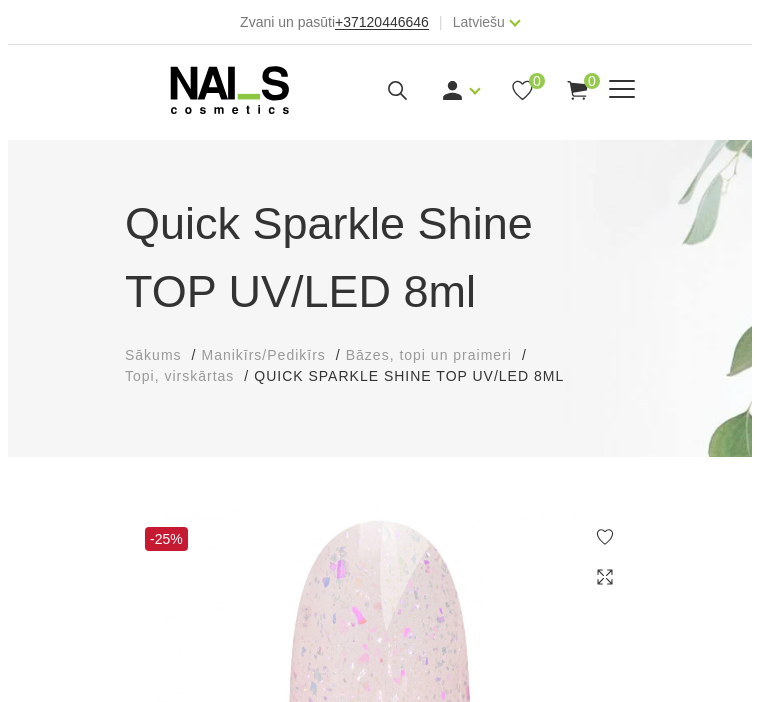scroll, scrollTop: 0, scrollLeft: 0, axis: both 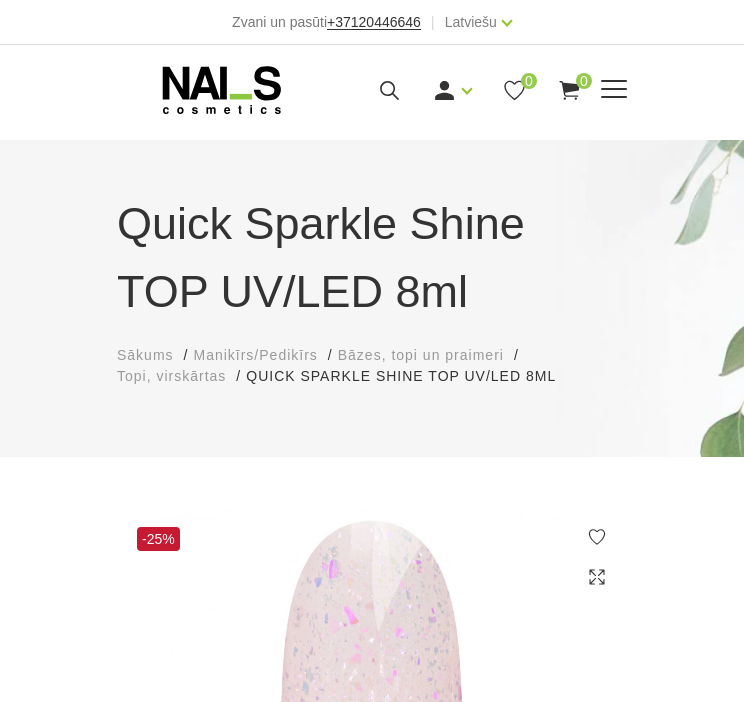 click on "Ienākt Reģistrēties
0
0" at bounding box center (464, 90) 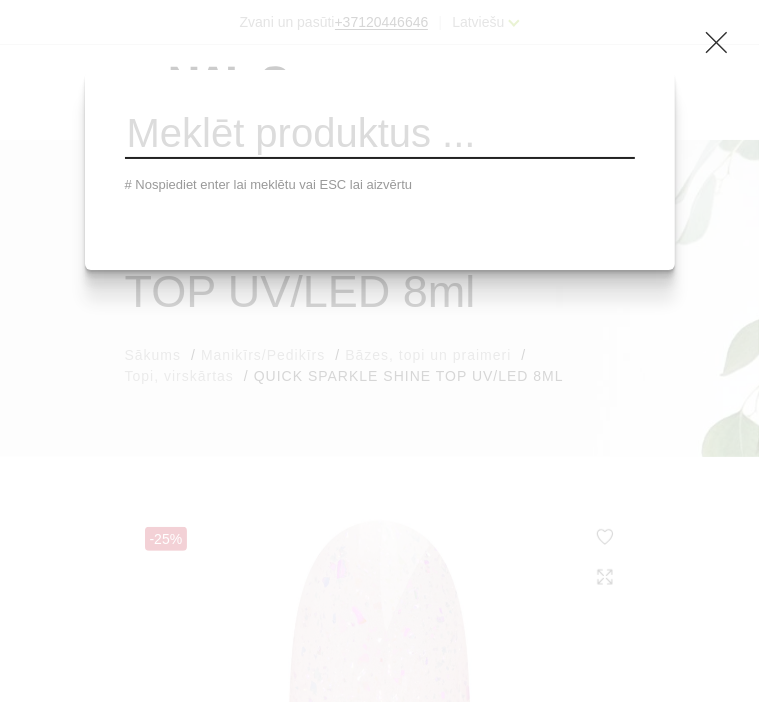 paste on "Gel polish 419:" 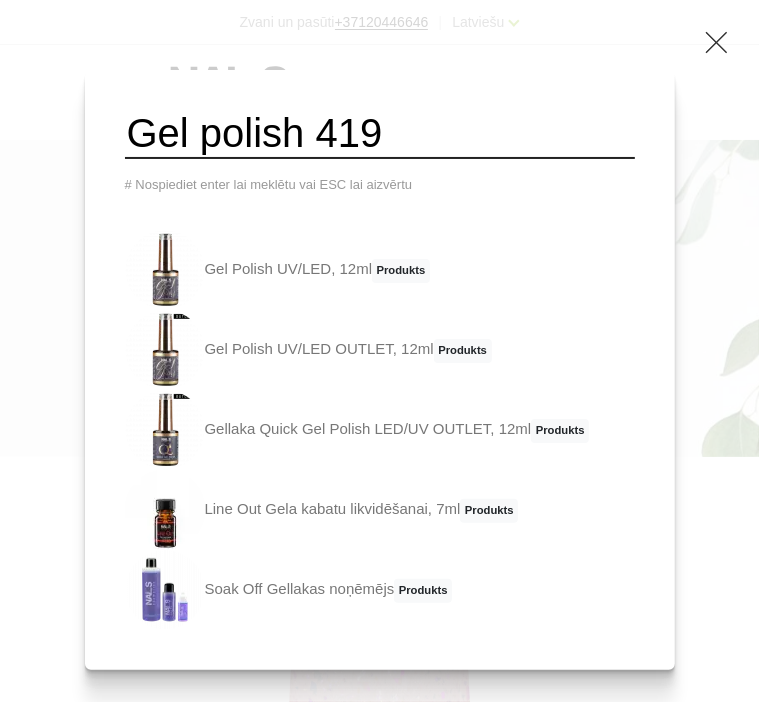 type on "Gel polish 419" 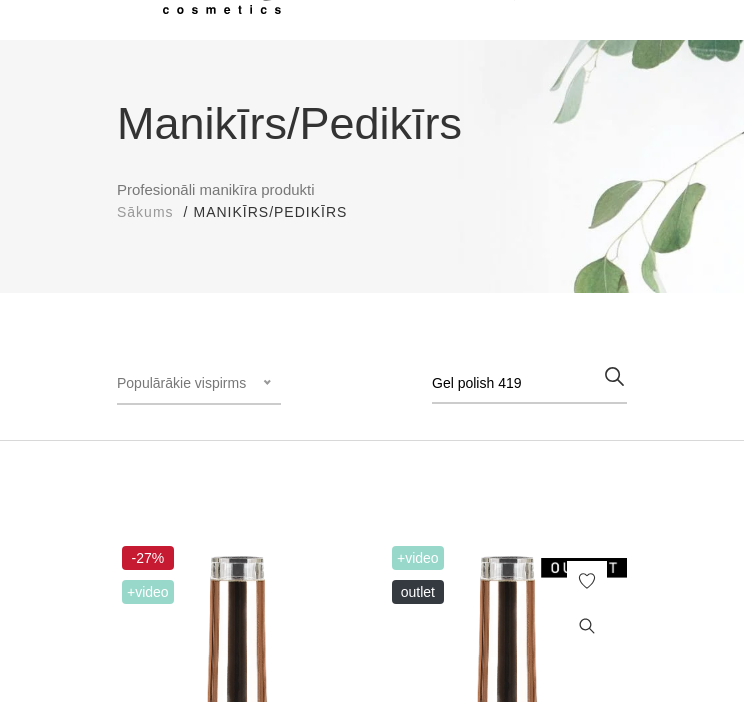 scroll, scrollTop: 500, scrollLeft: 0, axis: vertical 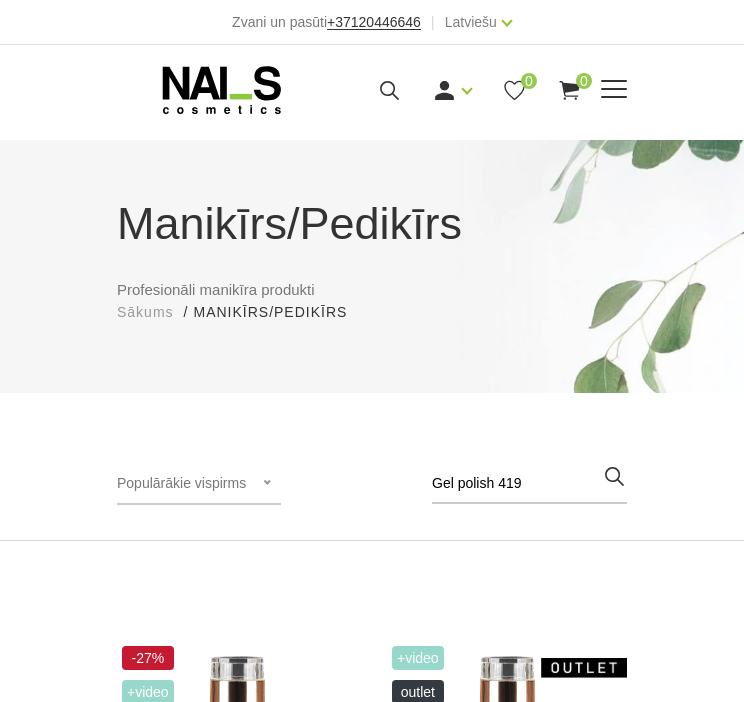 click on "Ienākt Reģistrēties
0
0" at bounding box center [464, 90] 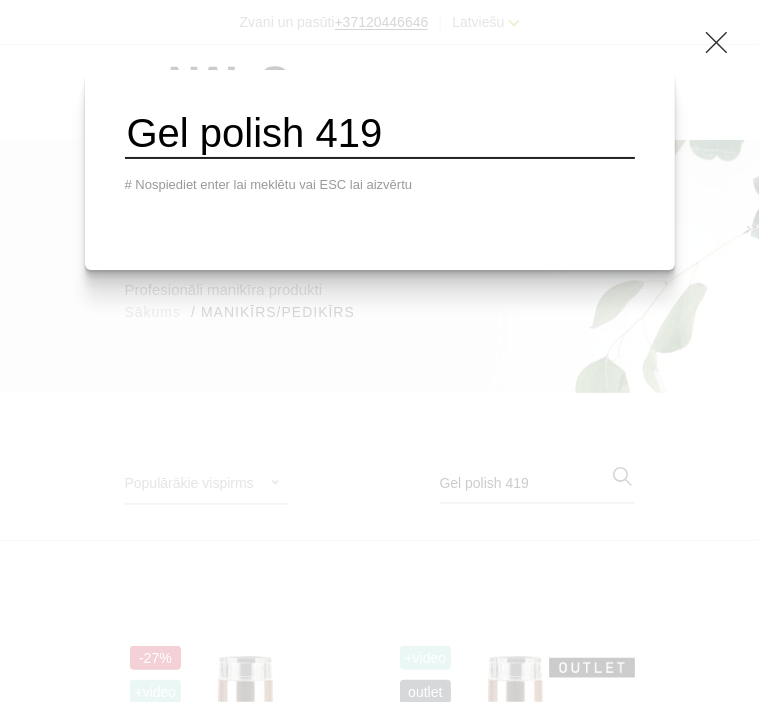 click on "Gel polish 419" at bounding box center [380, 134] 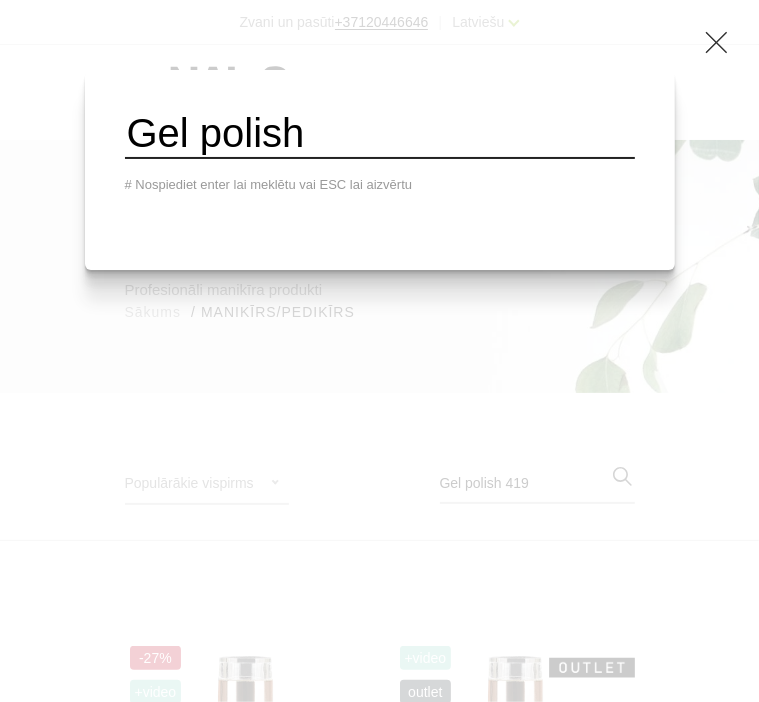 type on "Gel polish" 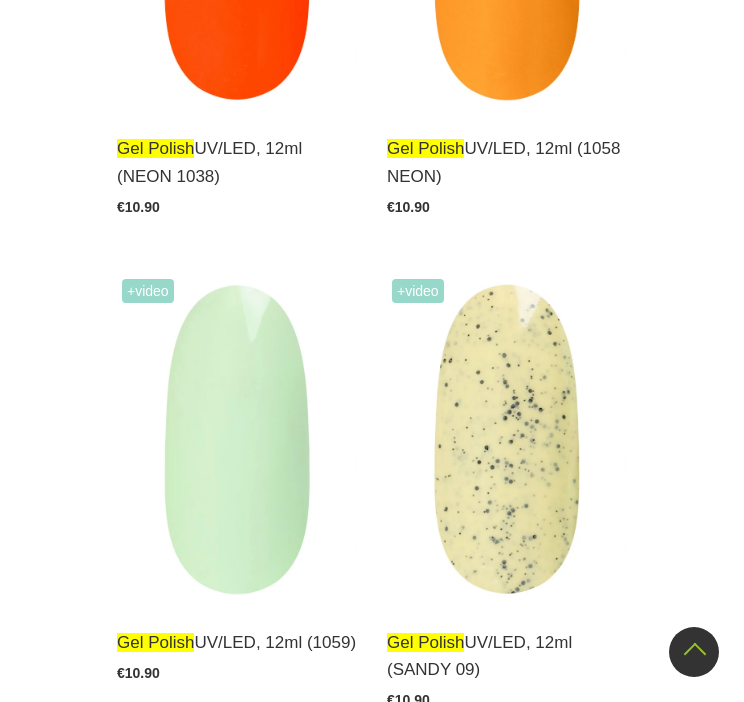 scroll, scrollTop: 3700, scrollLeft: 0, axis: vertical 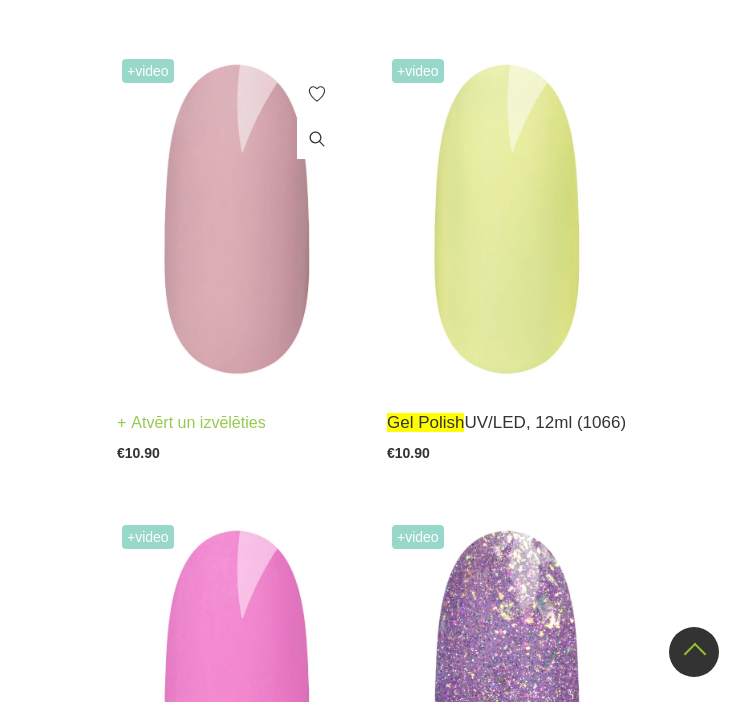 click on "Gel polish  UV/LED, 12ml (1065) Atvērt un izvēlēties  €10.90" at bounding box center (237, 422) 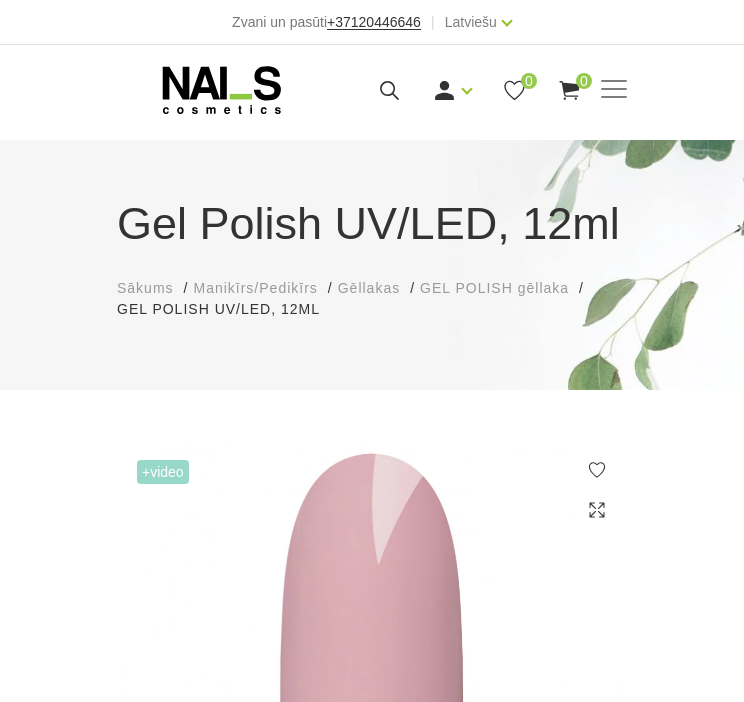 select on "5880" 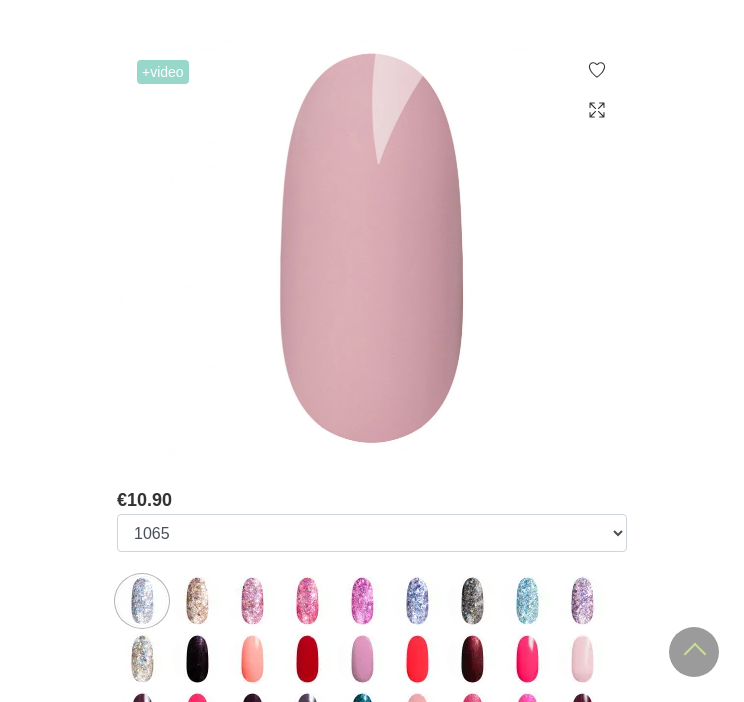 scroll, scrollTop: 0, scrollLeft: 0, axis: both 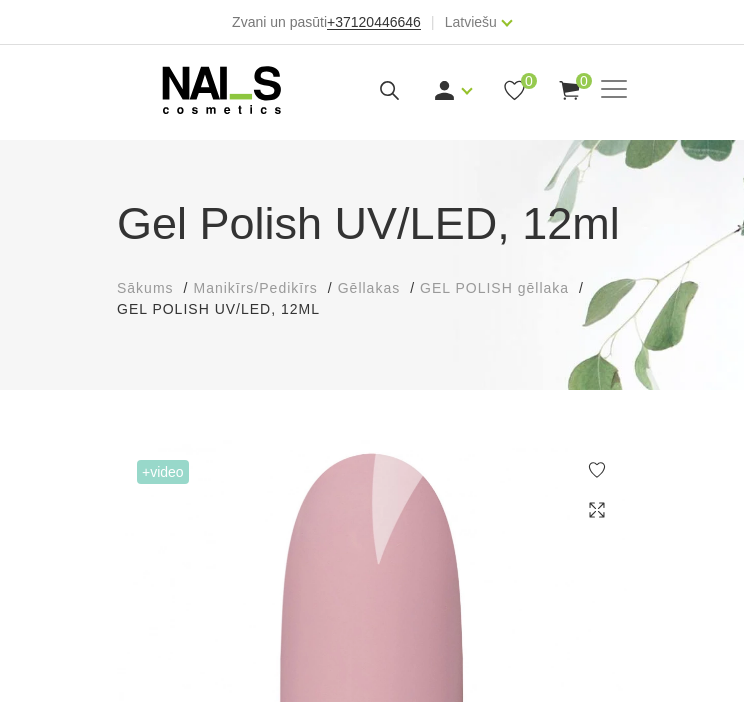 click on "Gel Polish UV/LED, 12ml" at bounding box center (372, 224) 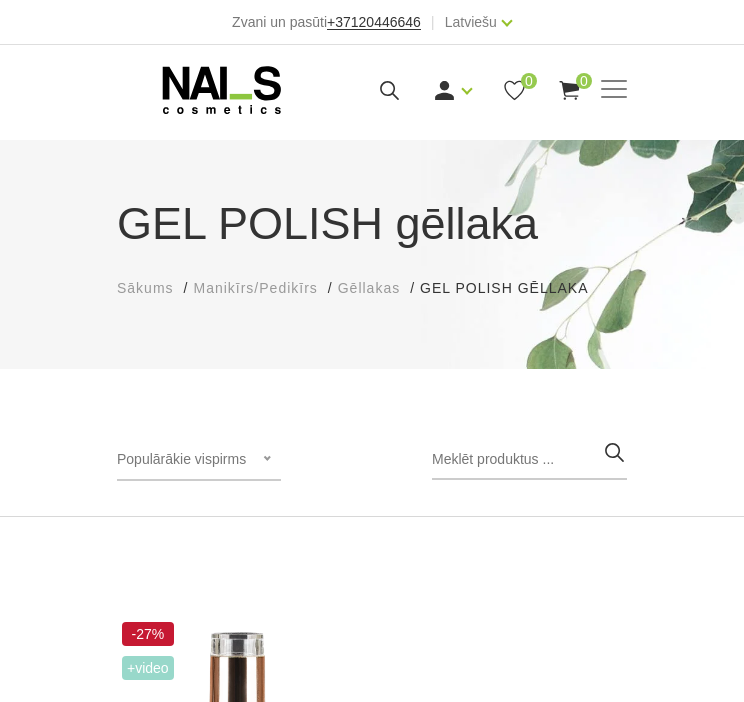 scroll, scrollTop: 500, scrollLeft: 0, axis: vertical 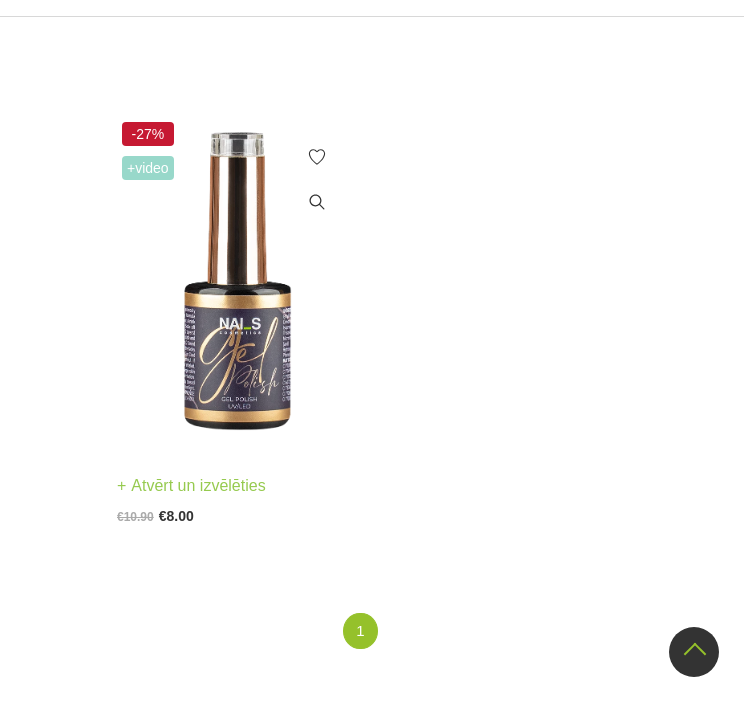 click at bounding box center (237, 282) 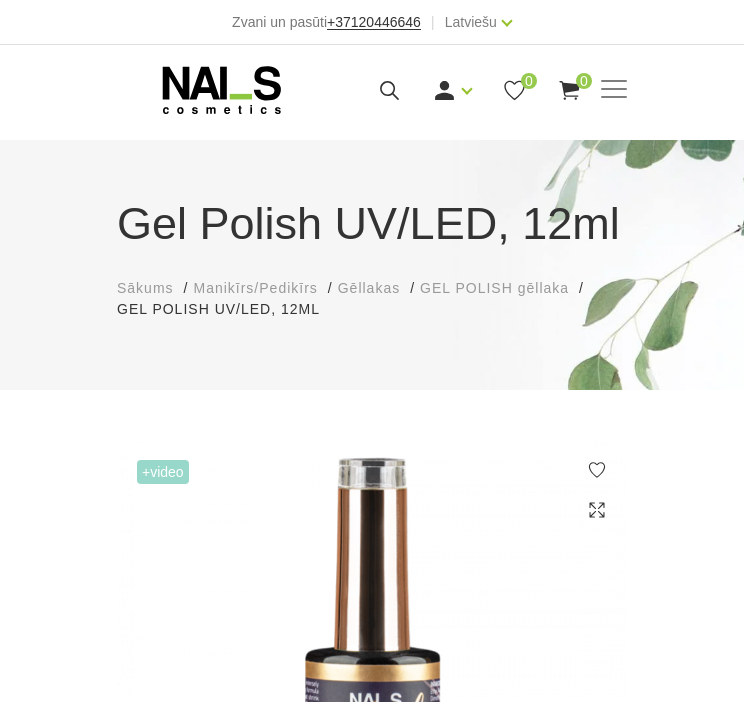 scroll, scrollTop: 700, scrollLeft: 0, axis: vertical 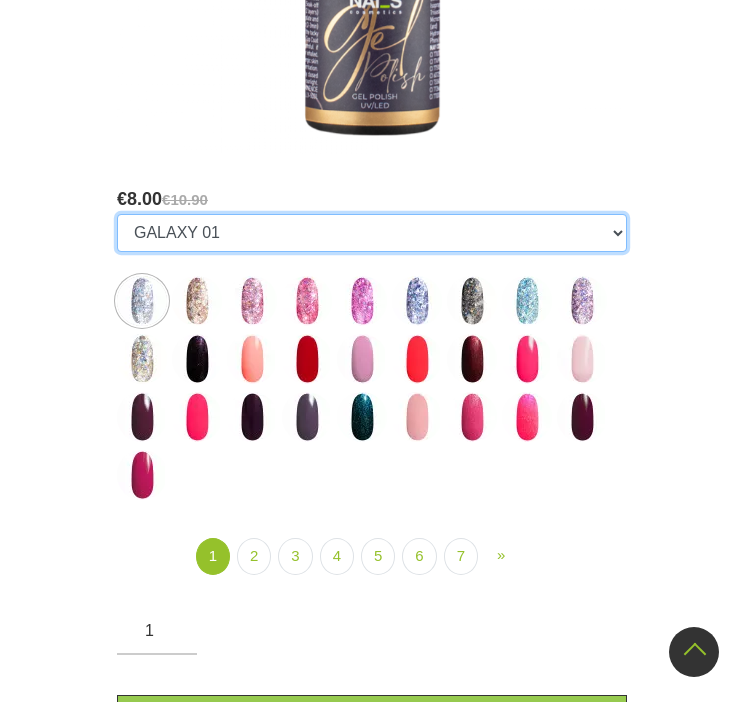 click on "GALAXY 01 GALAXY 02 GALAXY 03 GALAXY 04 GALAXY 05 GALAXY 07 GALAXY 17 GALAXY 21 GALAXY 22 GALAXY 24 001g 001n 003c 008b 011n 012g 016n 020b 044v 065v 068p 069v 083g 085p 110g 111g 111v 116v 117g 119g 120g 126d 127d 136g 138v 138c 143v 159b 161v 166b 167c 167v 169b 188v 223v 227c 263v 257v 274s 293b 294v 299b 315v 328v 356v 360c 363b 39gz 488b 666b 668b 669b 699b 703c 725c 739c 793c 800b 801b 857c 881b 891b 893b 894b 955c 966b 978c CL1 1026 1027 1028 1001 1002 1005 1006 1007 1009 1010 1012 1015 1016 1017 1020 1022 1023 1024 300b RAINBOW 13 NEON 1037 RAINBOW 05 RAINBOW 02 RAINBOW 04 GLOWING IN THE DARK 03 GLOWING IN THE DARK 13 RAINBOW 10 NEON 1039 NEON 1038 NEON 1040 RAINBOW 01 GLOWING IN THE DARK 17 RAINBOW 09 GLOWING IN THE DARK 09 RAINBOW 06 RAINBOW 03 RAINBOW 14 RAINBOW 16 249v 1042 DISCO 04 DISCO 05 DISCO 02 DISCO 03 DISCO 07 DISCO 10 DISCO 08 DISCO 01 DISCO 09 DISCO 11 DISCO 12 DISCO 13H DISCO 15H DISCO 14H DISCO 16H DISCO 20H DISCO 19H DISCO 17H 1050 Holographic 1051 Holographic 1053 LOLIPOP 04 1047 788" at bounding box center [372, 233] 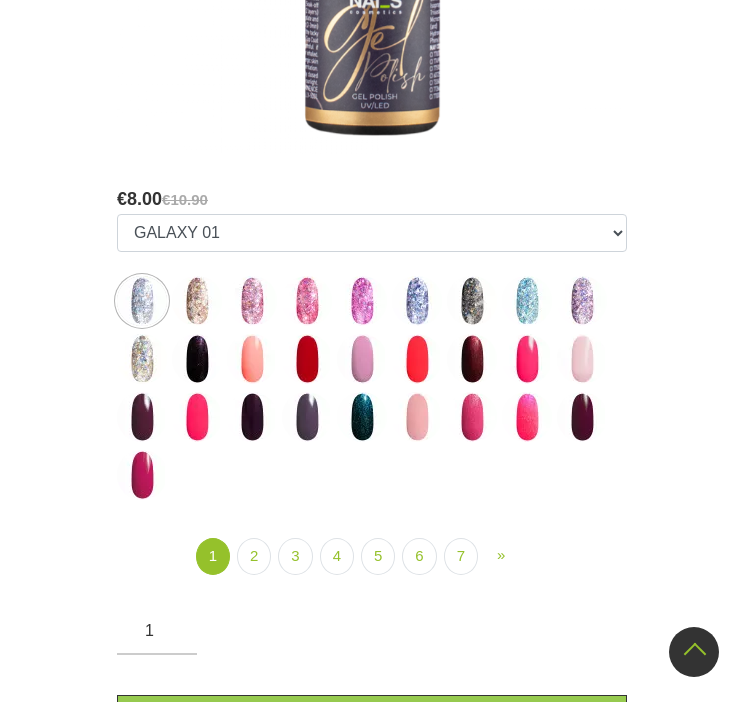 click on "GALAXY 01 GALAXY 02 GALAXY 03 GALAXY 04 GALAXY 05 GALAXY 07 GALAXY 17 GALAXY 21 GALAXY 22 GALAXY 24 001g 001n 003c 008b 011n 012g 016n 020b 044v 065v 068p 069v 083g 085p 110g 111g 111v 116v 117g 119g 120g 126d 127d 136g 138v 138c 143v 159b 161v 166b 167c 167v 169b 188v 223v 227c 263v 257v 274s 293b 294v 299b 315v 328v 356v 360c 363b 39gz 488b 666b 668b 669b 699b 703c 725c 739c 793c 800b 801b 857c 881b 891b 893b 894b 955c 966b 978c CL1 1026 1027 1028 1001 1002 1005 1006 1007 1009 1010 1012 1015 1016 1017 1020 1022 1023 1024 300b RAINBOW 13 NEON 1037 RAINBOW 05 RAINBOW 02 RAINBOW 04 GLOWING IN THE DARK 03 GLOWING IN THE DARK 13 RAINBOW 10 NEON 1039 NEON 1038 NEON 1040 RAINBOW 01 GLOWING IN THE DARK 17 RAINBOW 09 GLOWING IN THE DARK 09 RAINBOW 06 RAINBOW 03 RAINBOW 14 RAINBOW 16 249v 1042 DISCO 04 DISCO 05 DISCO 02 DISCO 03 DISCO 07 DISCO 10 DISCO 08 DISCO 01 DISCO 09 DISCO 11 DISCO 12 DISCO 13H DISCO 15H DISCO 14H DISCO 16H DISCO 20H DISCO 19H DISCO 17H 1050 Holographic 1051 Holographic 1053 LOLIPOP 04 1047 788" at bounding box center [372, 361] 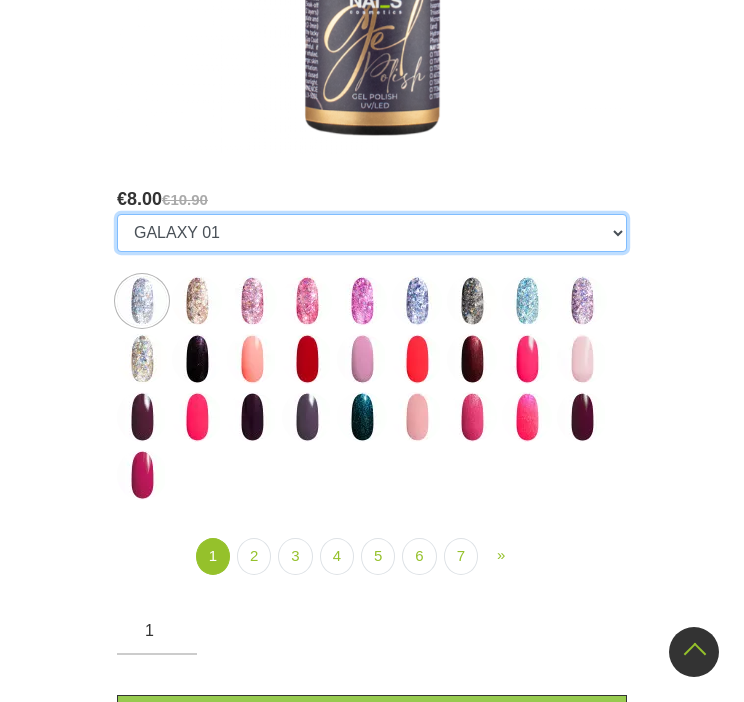 click on "GALAXY 01 GALAXY 02 GALAXY 03 GALAXY 04 GALAXY 05 GALAXY 07 GALAXY 17 GALAXY 21 GALAXY 22 GALAXY 24 001g 001n 003c 008b 011n 012g 016n 020b 044v 065v 068p 069v 083g 085p 110g 111g 111v 116v 117g 119g 120g 126d 127d 136g 138v 138c 143v 159b 161v 166b 167c 167v 169b 188v 223v 227c 263v 257v 274s 293b 294v 299b 315v 328v 356v 360c 363b 39gz 488b 666b 668b 669b 699b 703c 725c 739c 793c 800b 801b 857c 881b 891b 893b 894b 955c 966b 978c CL1 1026 1027 1028 1001 1002 1005 1006 1007 1009 1010 1012 1015 1016 1017 1020 1022 1023 1024 300b RAINBOW 13 NEON 1037 RAINBOW 05 RAINBOW 02 RAINBOW 04 GLOWING IN THE DARK 03 GLOWING IN THE DARK 13 RAINBOW 10 NEON 1039 NEON 1038 NEON 1040 RAINBOW 01 GLOWING IN THE DARK 17 RAINBOW 09 GLOWING IN THE DARK 09 RAINBOW 06 RAINBOW 03 RAINBOW 14 RAINBOW 16 249v 1042 DISCO 04 DISCO 05 DISCO 02 DISCO 03 DISCO 07 DISCO 10 DISCO 08 DISCO 01 DISCO 09 DISCO 11 DISCO 12 DISCO 13H DISCO 15H DISCO 14H DISCO 16H DISCO 20H DISCO 19H DISCO 17H 1050 Holographic 1051 Holographic 1053 LOLIPOP 04 1047 788" at bounding box center (372, 233) 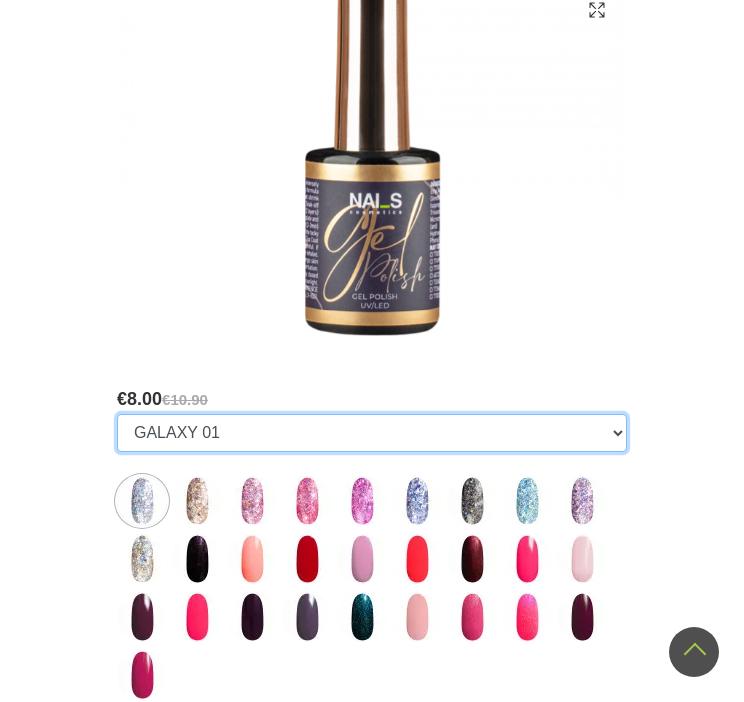 scroll, scrollTop: 0, scrollLeft: 0, axis: both 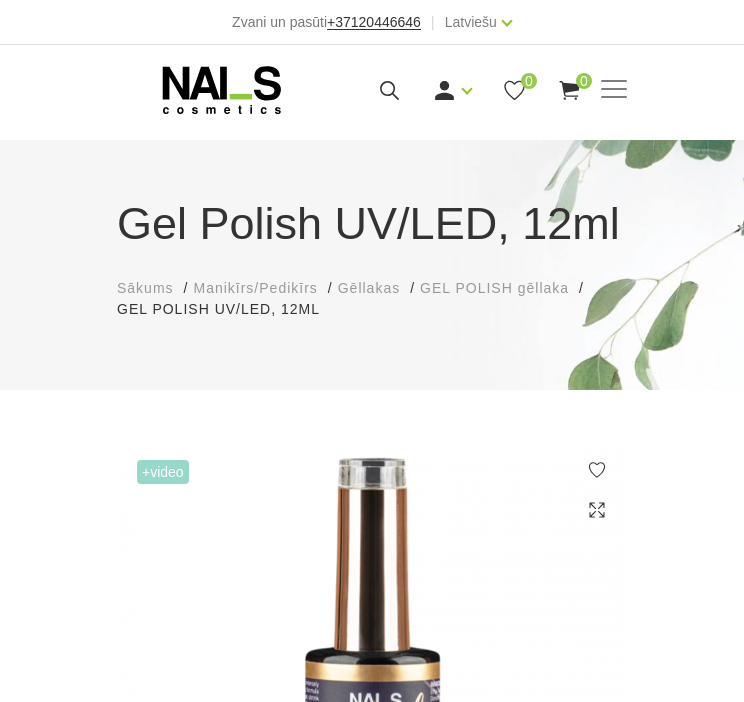 click on "Sākums Manikīrs/Pedikīrs Gēllakas GEL POLISH gēllaka Gel Polish UV/LED, 12ml
Gel Polish UV/LED, 12ml" at bounding box center (372, 299) 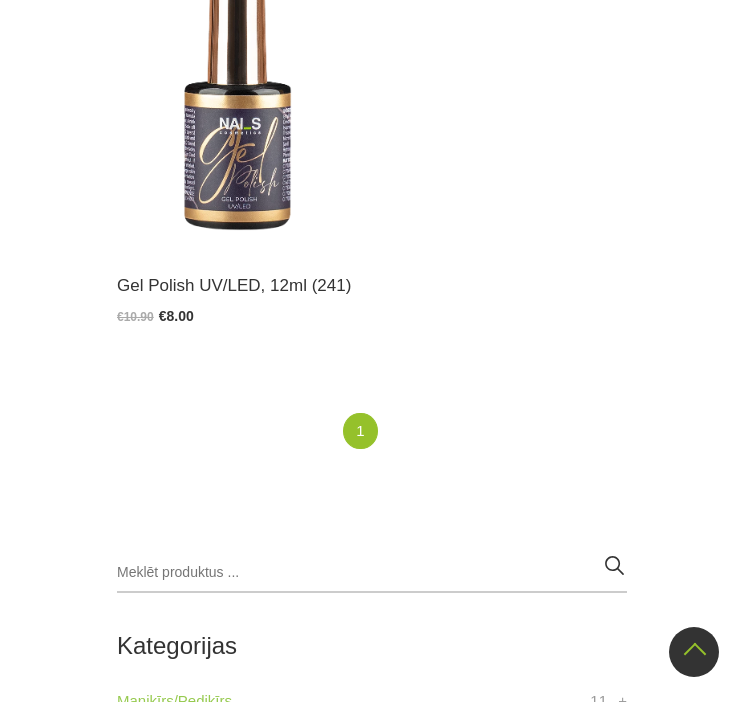 scroll, scrollTop: 300, scrollLeft: 0, axis: vertical 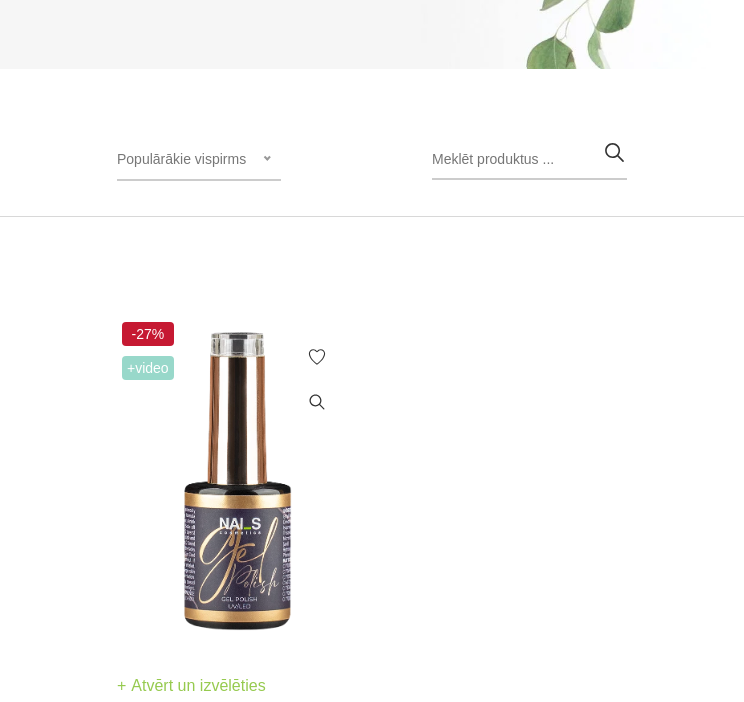 click at bounding box center (237, 482) 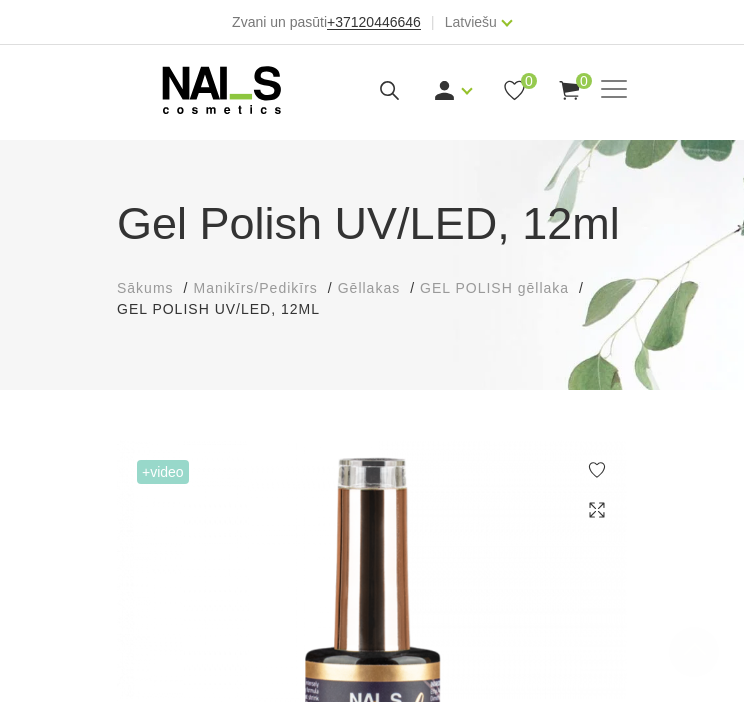 scroll, scrollTop: 400, scrollLeft: 0, axis: vertical 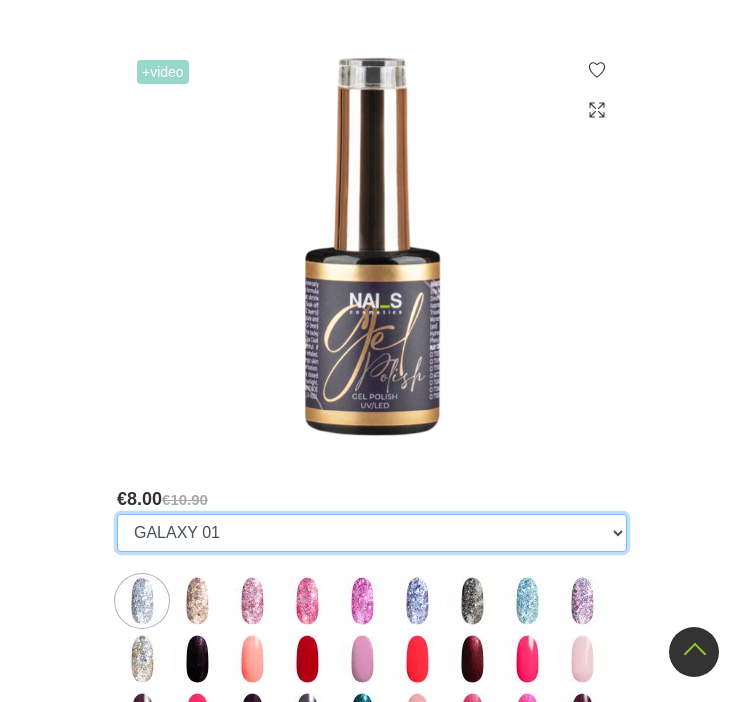 click on "GALAXY 01 GALAXY 02 GALAXY 03 GALAXY 04 GALAXY 05 GALAXY 07 GALAXY 17 GALAXY 21 GALAXY 22 GALAXY 24 001g 001n 003c 008b 011n 012g 016n 020b 044v 065v 068p 069v 083g 085p 110g 111g 111v 116v 117g 119g 120g 126d 127d 136g 138v 138c 143v 159b 161v 166b 167c 167v 169b 188v 223v 227c 263v 257v 274s 293b 294v 299b 315v 328v 356v 360c 363b 39gz 488b 666b 668b 669b 699b 703c 725c 739c 793c 800b 801b 857c 881b 891b 893b 894b 955c 966b 978c CL1 1026 1027 1028 1001 1002 1005 1006 1007 1009 1010 1012 1015 1016 1017 1020 1022 1023 1024 300b RAINBOW 13 NEON 1037 RAINBOW 05 RAINBOW 02 RAINBOW 04 GLOWING IN THE DARK 03 GLOWING IN THE DARK 13 RAINBOW 10 NEON 1039 NEON 1038 NEON 1040 RAINBOW 01 GLOWING IN THE DARK 17 RAINBOW 09 GLOWING IN THE DARK 09 RAINBOW 06 RAINBOW 03 RAINBOW 14 RAINBOW 16 249v 1042 DISCO 04 DISCO 05 DISCO 02 DISCO 03 DISCO 07 DISCO 10 DISCO 08 DISCO 01 DISCO 09 DISCO 11 DISCO 12 DISCO 13H DISCO 15H DISCO 14H DISCO 16H DISCO 20H DISCO 19H DISCO 17H 1050 Holographic 1051 Holographic 1053 LOLIPOP 04 1047 788" at bounding box center (372, 533) 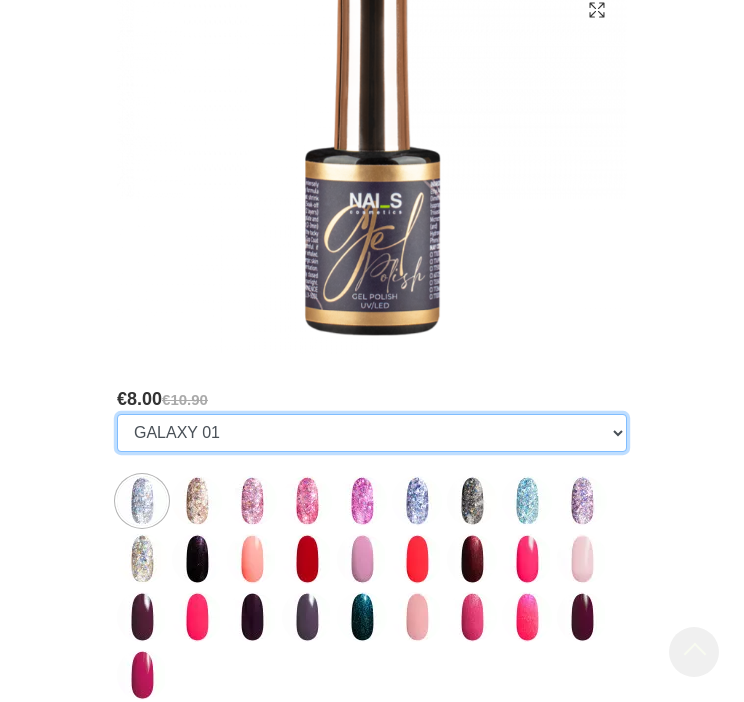 scroll, scrollTop: 600, scrollLeft: 0, axis: vertical 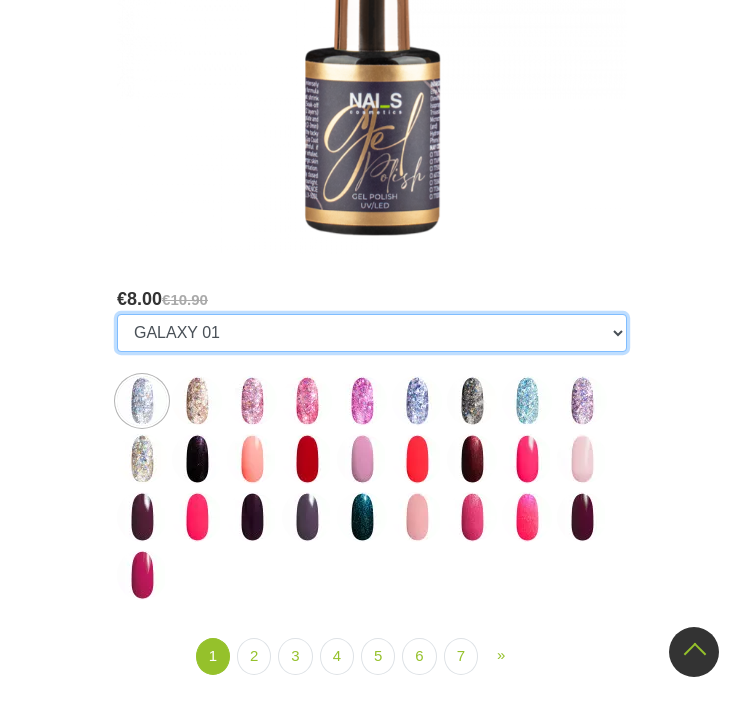 click on "GALAXY 01 GALAXY 02 GALAXY 03 GALAXY 04 GALAXY 05 GALAXY 07 GALAXY 17 GALAXY 21 GALAXY 22 GALAXY 24 001g 001n 003c 008b 011n 012g 016n 020b 044v 065v 068p 069v 083g 085p 110g 111g 111v 116v 117g 119g 120g 126d 127d 136g 138v 138c 143v 159b 161v 166b 167c 167v 169b 188v 223v 227c 263v 257v 274s 293b 294v 299b 315v 328v 356v 360c 363b 39gz 488b 666b 668b 669b 699b 703c 725c 739c 793c 800b 801b 857c 881b 891b 893b 894b 955c 966b 978c CL1 1026 1027 1028 1001 1002 1005 1006 1007 1009 1010 1012 1015 1016 1017 1020 1022 1023 1024 300b RAINBOW 13 NEON 1037 RAINBOW 05 RAINBOW 02 RAINBOW 04 GLOWING IN THE DARK 03 GLOWING IN THE DARK 13 RAINBOW 10 NEON 1039 NEON 1038 NEON 1040 RAINBOW 01 GLOWING IN THE DARK 17 RAINBOW 09 GLOWING IN THE DARK 09 RAINBOW 06 RAINBOW 03 RAINBOW 14 RAINBOW 16 249v 1042 DISCO 04 DISCO 05 DISCO 02 DISCO 03 DISCO 07 DISCO 10 DISCO 08 DISCO 01 DISCO 09 DISCO 11 DISCO 12 DISCO 13H DISCO 15H DISCO 14H DISCO 16H DISCO 20H DISCO 19H DISCO 17H 1050 Holographic 1051 Holographic 1053 LOLIPOP 04 1047 788" at bounding box center [372, 333] 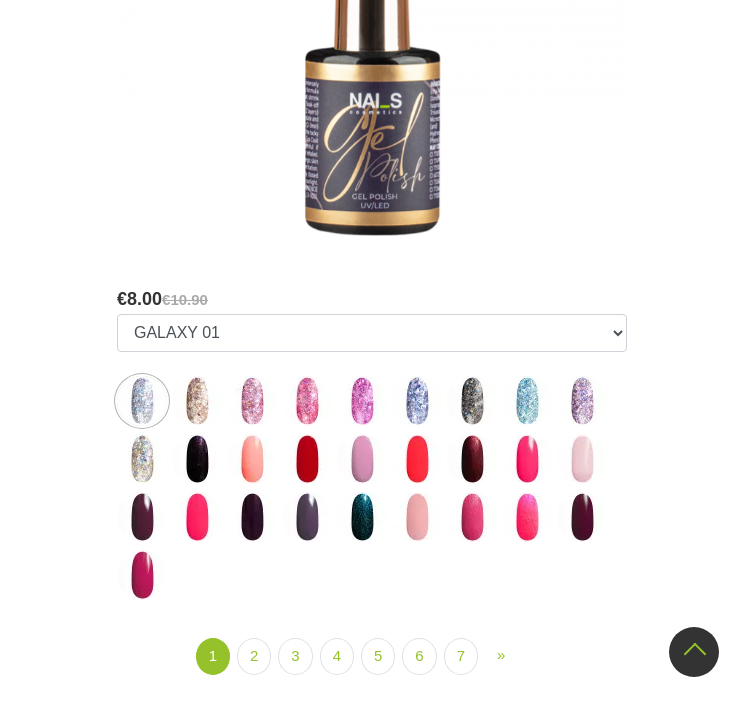 click on "+Video Gel Polish UV/LED, 12ml € 8.00 €10.90 Izvēlēties:  GALAXY 01 GALAXY 02 GALAXY 03 GALAXY 04 GALAXY 05 GALAXY 07 GALAXY 17 GALAXY 21 GALAXY 22 GALAXY 24 001g 001n 003c 008b 011n 012g 016n 020b 044v 065v 068p 069v 083g 085p 110g 111g 111v 116v 117g 119g 120g 126d 127d 136g 138v 138c 143v 159b 161v 166b 167c 167v 169b 188v 223v 227c 263v 257v 274s 293b 294v 299b 315v 328v 356v 360c 363b 39gz 488b 666b 668b 669b 699b 703c 725c 739c 793c 800b 801b 857c 881b 891b 893b 894b 955c 966b 978c CL1 1026 1027 1028 1001 1002 1005 1006 1007 1009 1010 1012 1015 1016 1017 1020 1022 1023 1024 300b RAINBOW 13 NEON 1037 RAINBOW 05 RAINBOW 02 RAINBOW 04 GLOWING IN THE DARK 03 GLOWING IN THE DARK 13 RAINBOW 10 NEON 1039 NEON 1038 NEON 1040 RAINBOW 01 GLOWING IN THE DARK 17 RAINBOW 09 GLOWING IN THE DARK 09 RAINBOW 06 RAINBOW 03 RAINBOW 14 RAINBOW 16 249v 1042 DISCO 04 DISCO 05 DISCO 02 DISCO 03 DISCO 07 DISCO 10 DISCO 08 DISCO 01 DISCO 09 DISCO 11 DISCO 12 DISCO 13H DISCO 15H DISCO 14H DISCO 16H DISCO 20H DISCO 19H 1053" at bounding box center [372, 747] 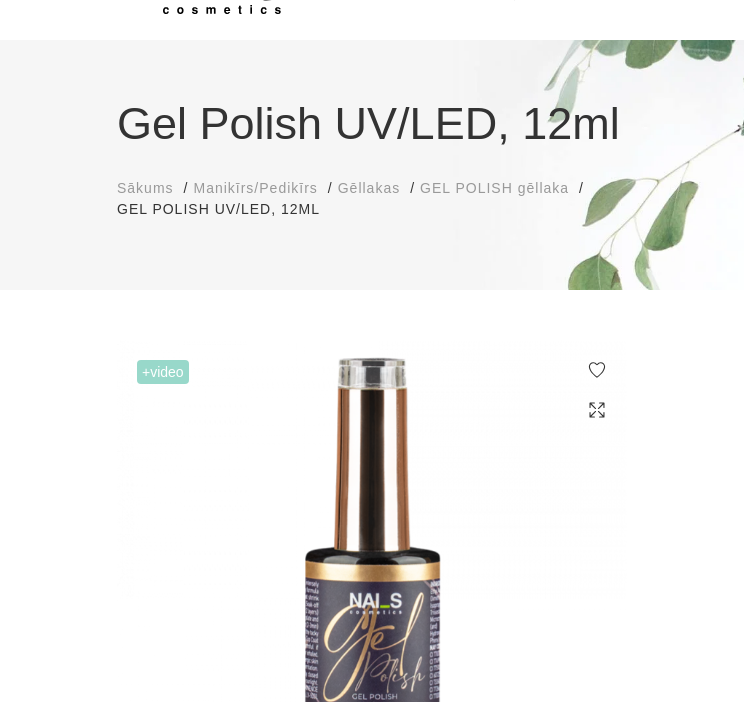 click on "Gēllakas" at bounding box center (369, 188) 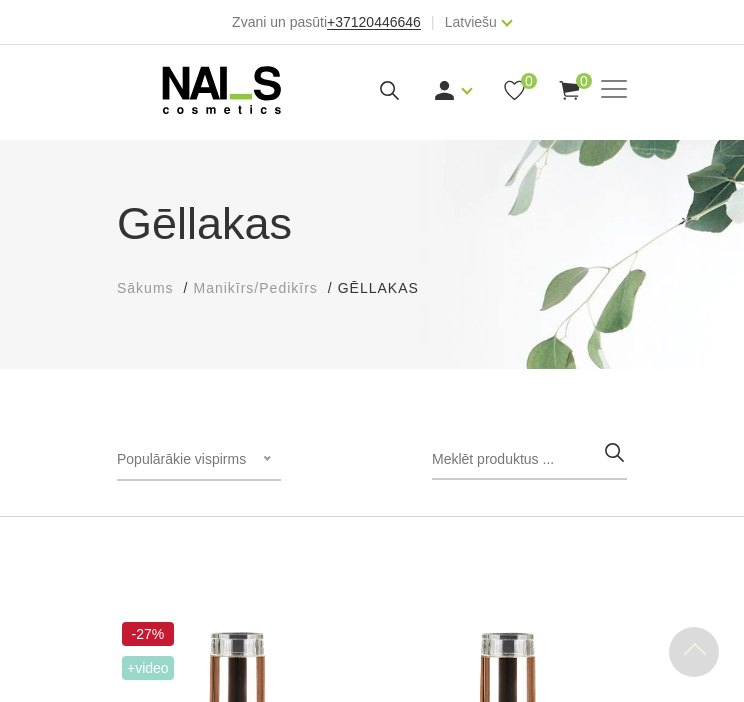 scroll, scrollTop: 700, scrollLeft: 0, axis: vertical 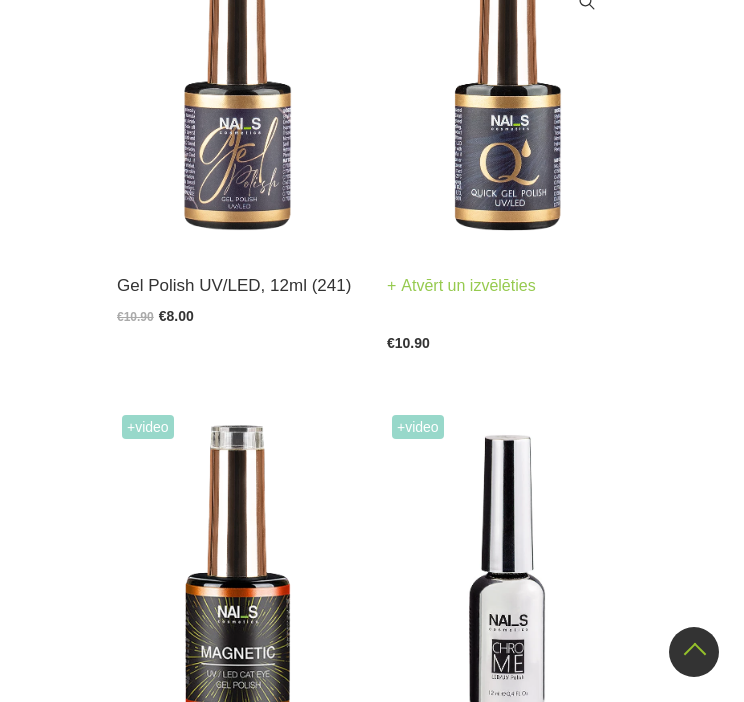 click at bounding box center [507, 82] 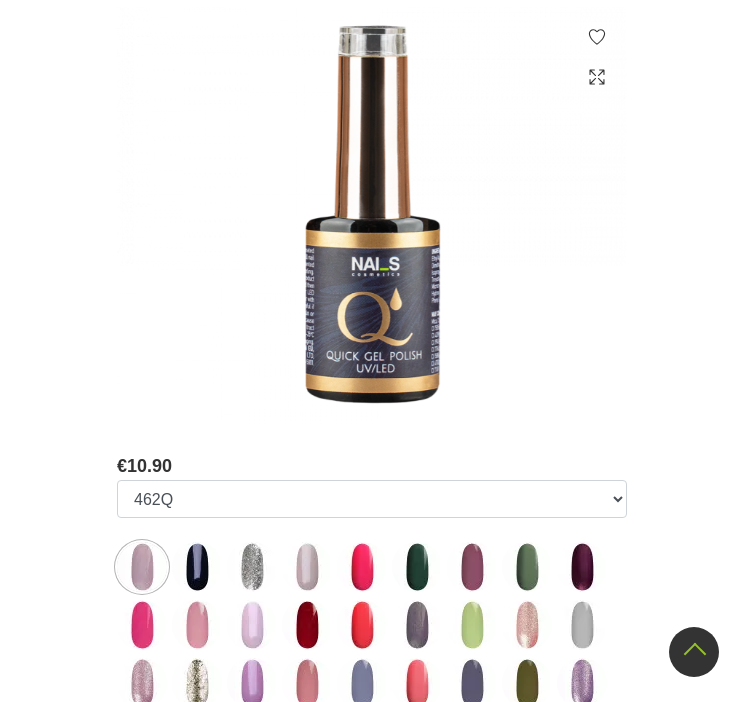 scroll, scrollTop: 700, scrollLeft: 0, axis: vertical 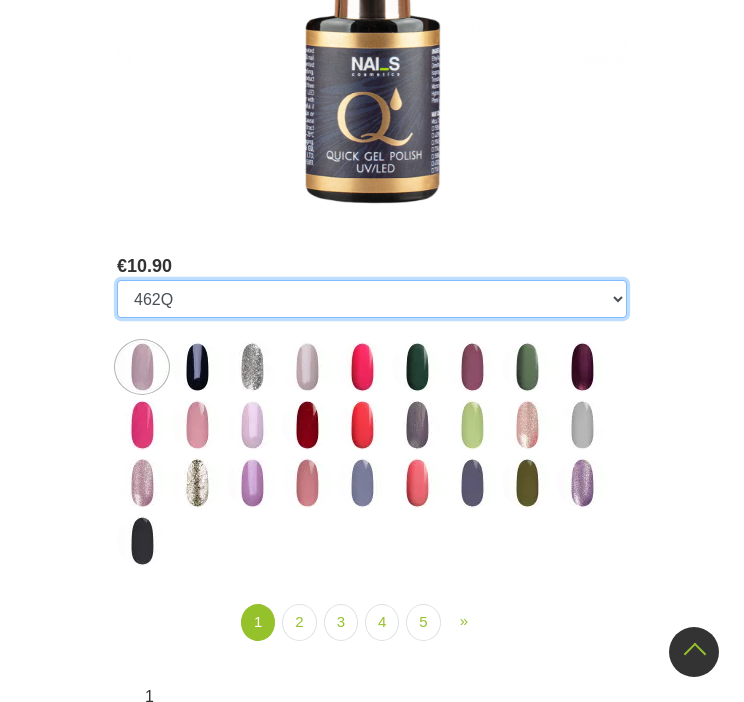 click on "462Q 401Q 443Q 445Q 569Q 560Q 552Q 568Q 510Q 413Q 529Q 484Q 511Q 565Q 459Q 538Q 602Q 548Q 605Q 424Q 481Q 531Q 539Q 564Q 550Q 546Q 601Q 535Q 482Q 406Q 551Q 411Q 429Q 577Q 479Q 421Q 532Q 508Q 526Q 400Q 541Q 556Q 553Q 571Q 543Q 409Q 544Q 604Q 458Q 558Q 542Q 557Q 435Q 549Q 530Q 563Q 464Q 403Q 537Q 415Q 579Q 506Q 515Q 603Q 561Q 555Q 461Q 523Q 570Q 600Q 576Q 581Q 580Q 583Q 582Q 584Q 585Q 703Q 704Q 701Q 705Q 706Q 702Q 709Q 707Q 575Q 588Q 589Q 590Q 591Q 592Q 593Q 595Q 596Q 597Q 598Q 599Q 801Q 804Q 805Q 807Q Milky VANILLA Milky CLOUD Milky DREAM 808Q 809Q 820Q 819Q 816Q 814Q 813Q 817Q 812Q 822Q 811Q 818Q 815Q 821Q" at bounding box center (372, 299) 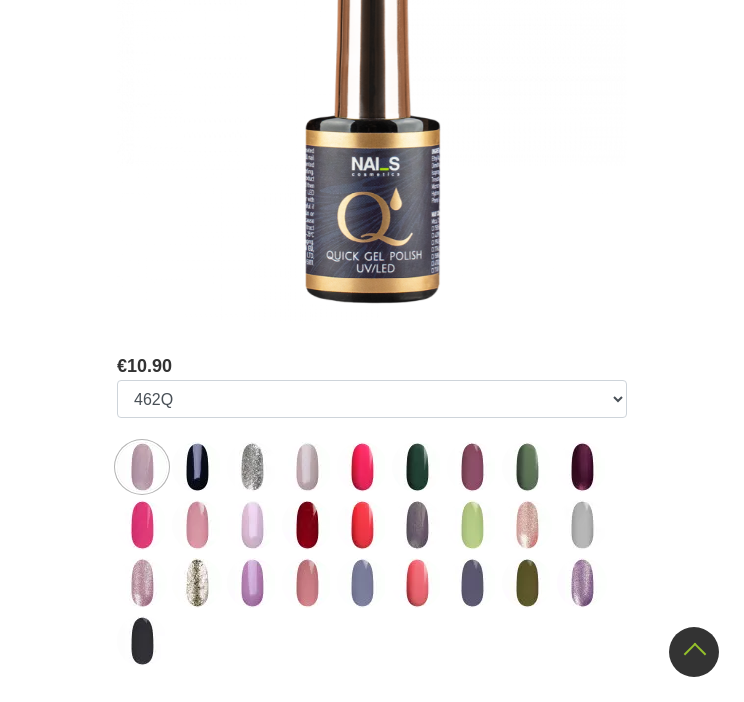 scroll, scrollTop: 500, scrollLeft: 0, axis: vertical 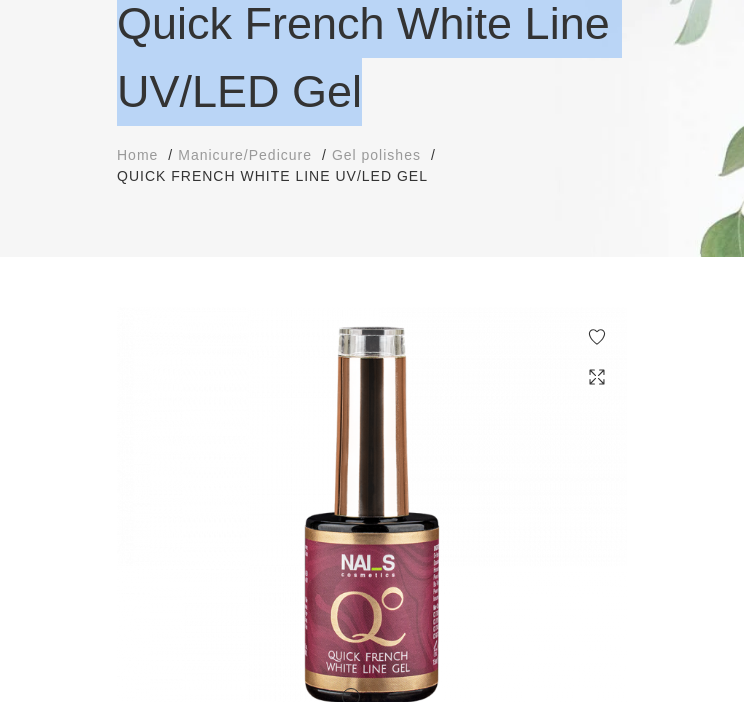 drag, startPoint x: 125, startPoint y: 19, endPoint x: 373, endPoint y: 73, distance: 253.81096 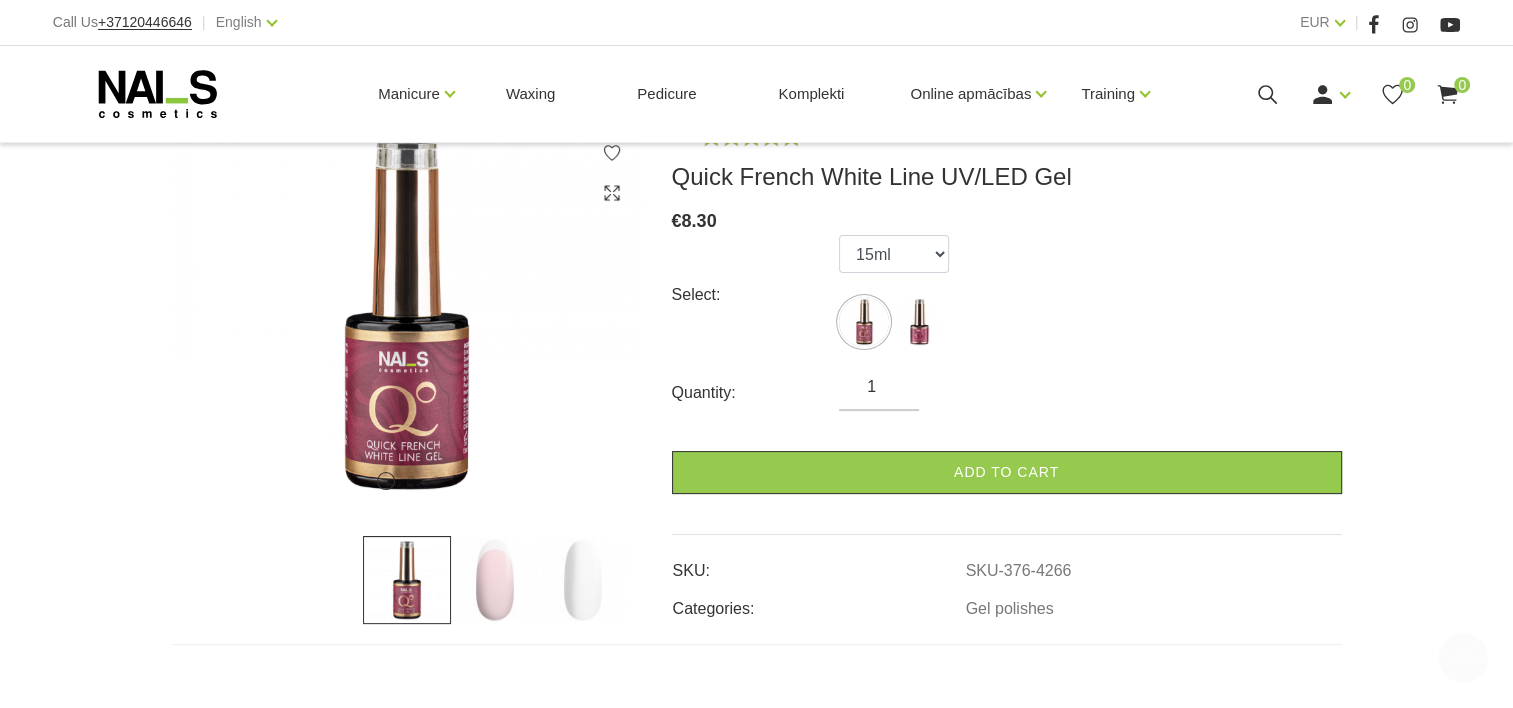 scroll, scrollTop: 600, scrollLeft: 0, axis: vertical 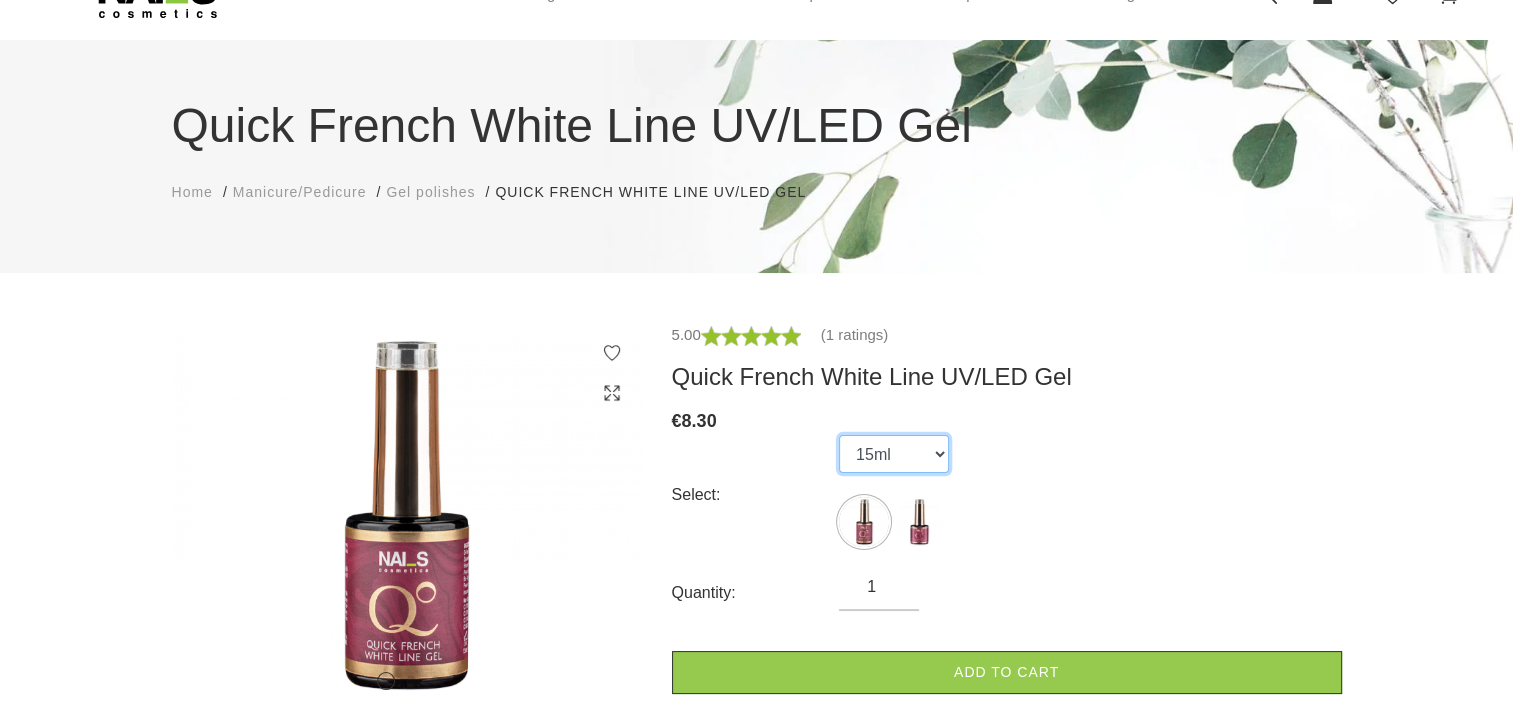 click on "15ml 8ml" at bounding box center (894, 454) 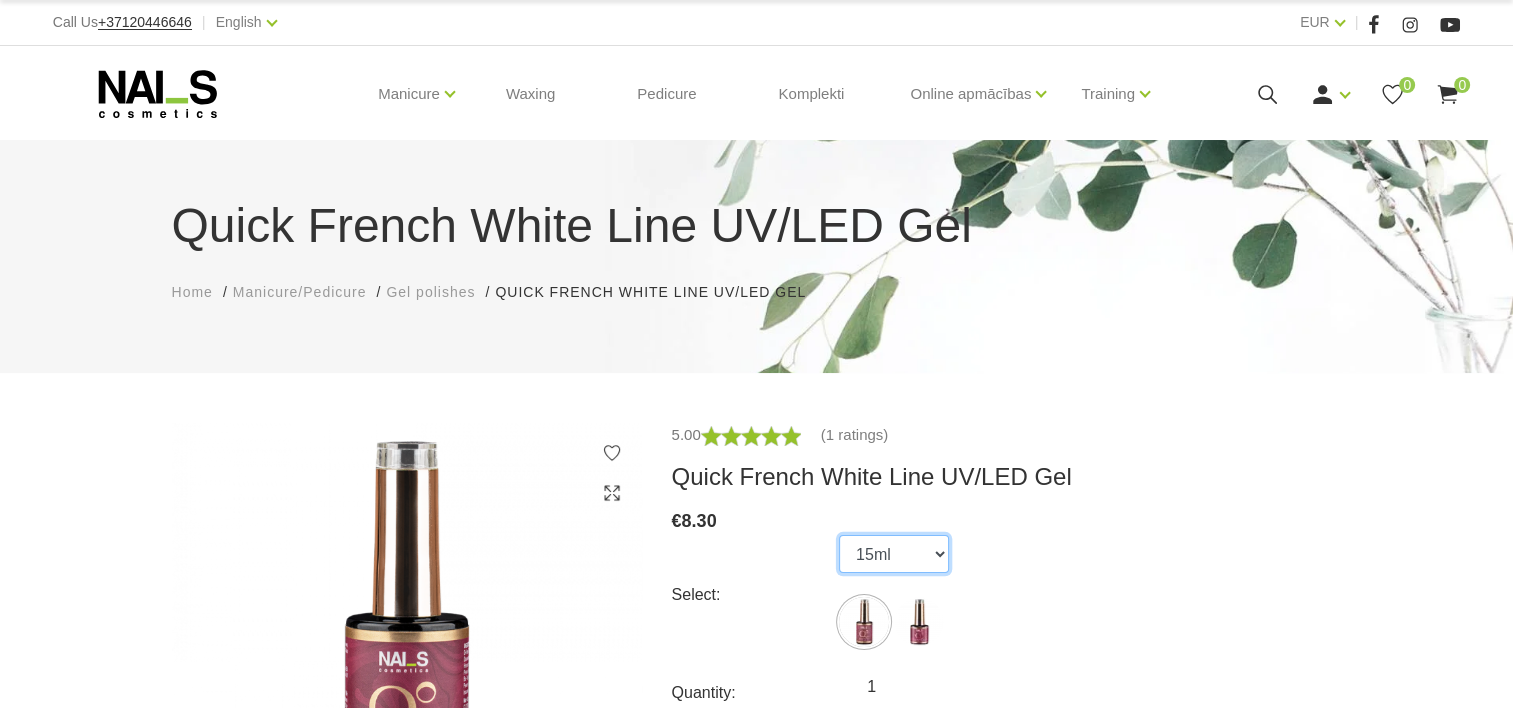 scroll, scrollTop: 100, scrollLeft: 0, axis: vertical 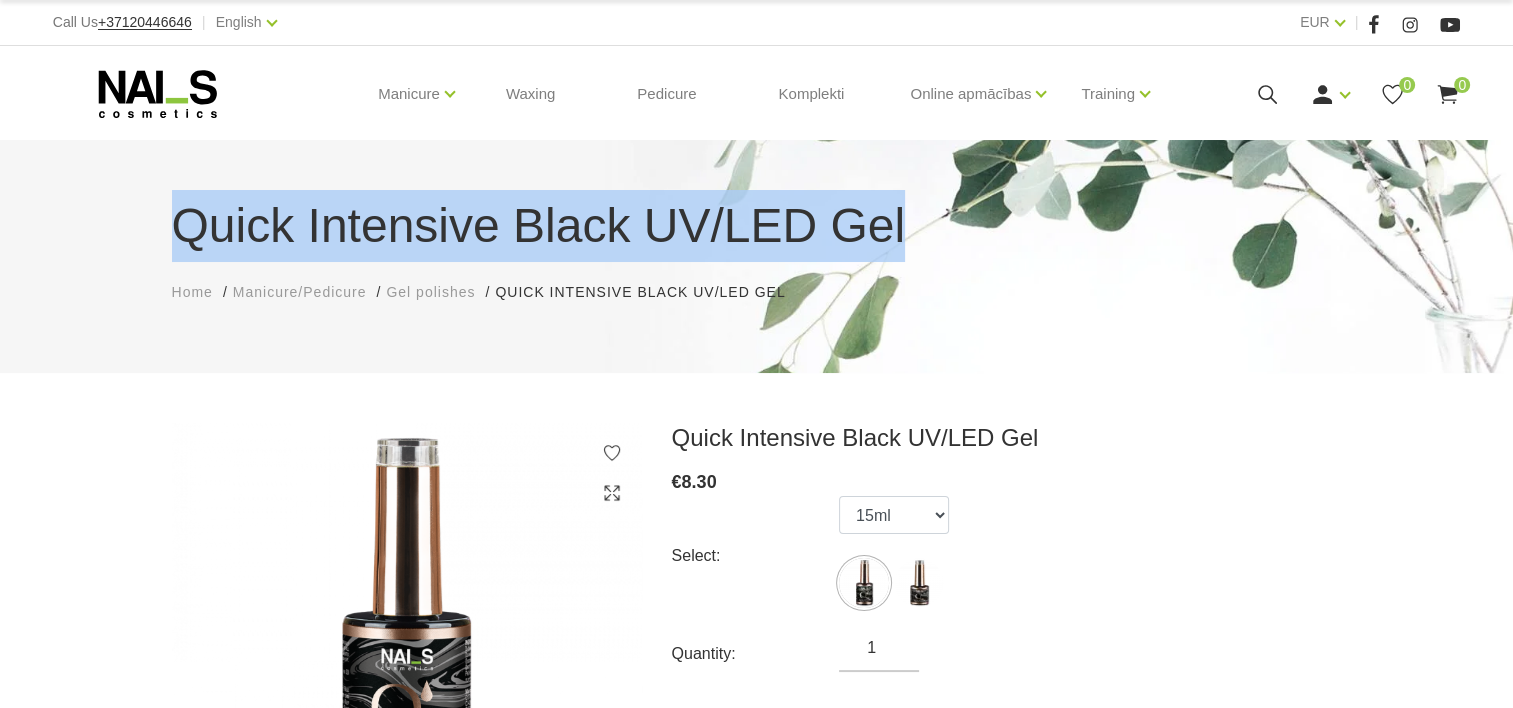 drag, startPoint x: 172, startPoint y: 229, endPoint x: 876, endPoint y: 229, distance: 704 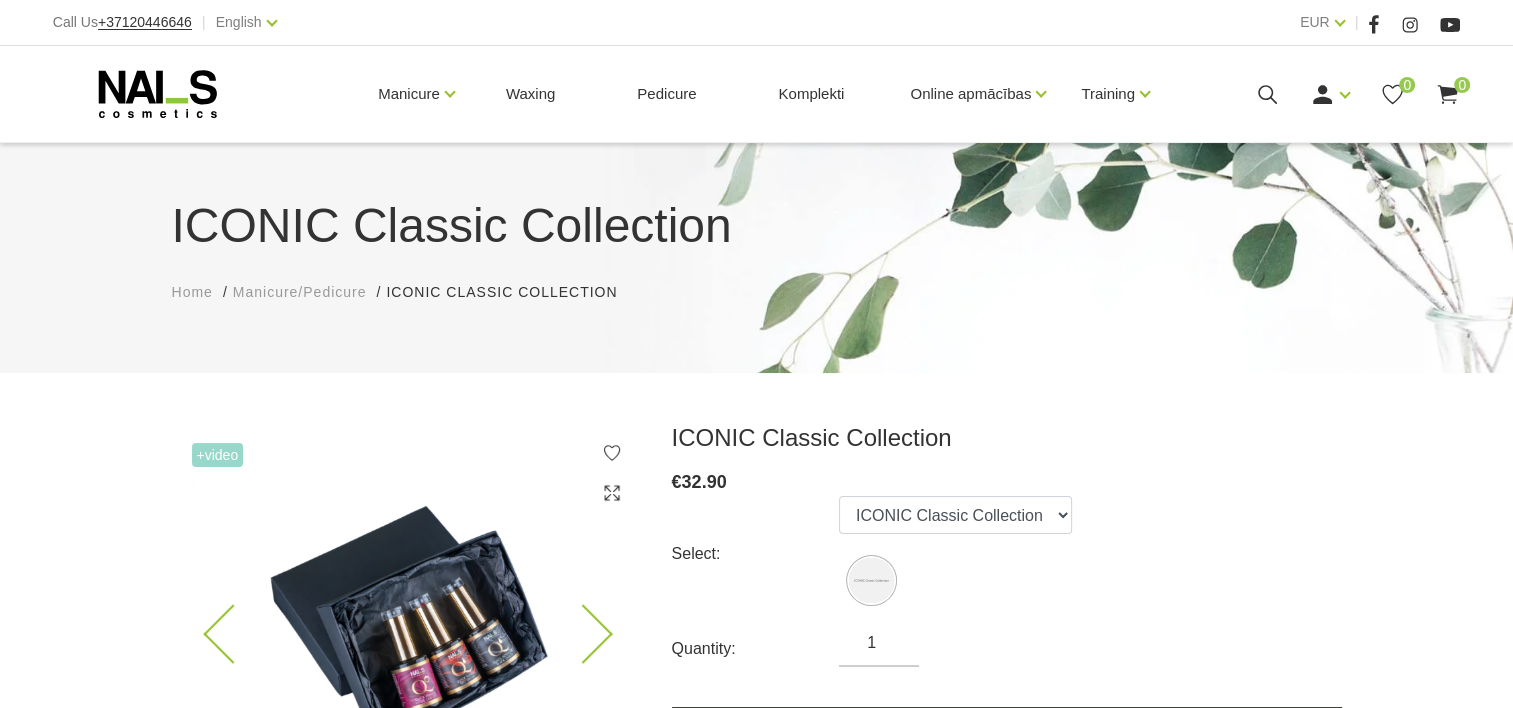 scroll, scrollTop: 300, scrollLeft: 0, axis: vertical 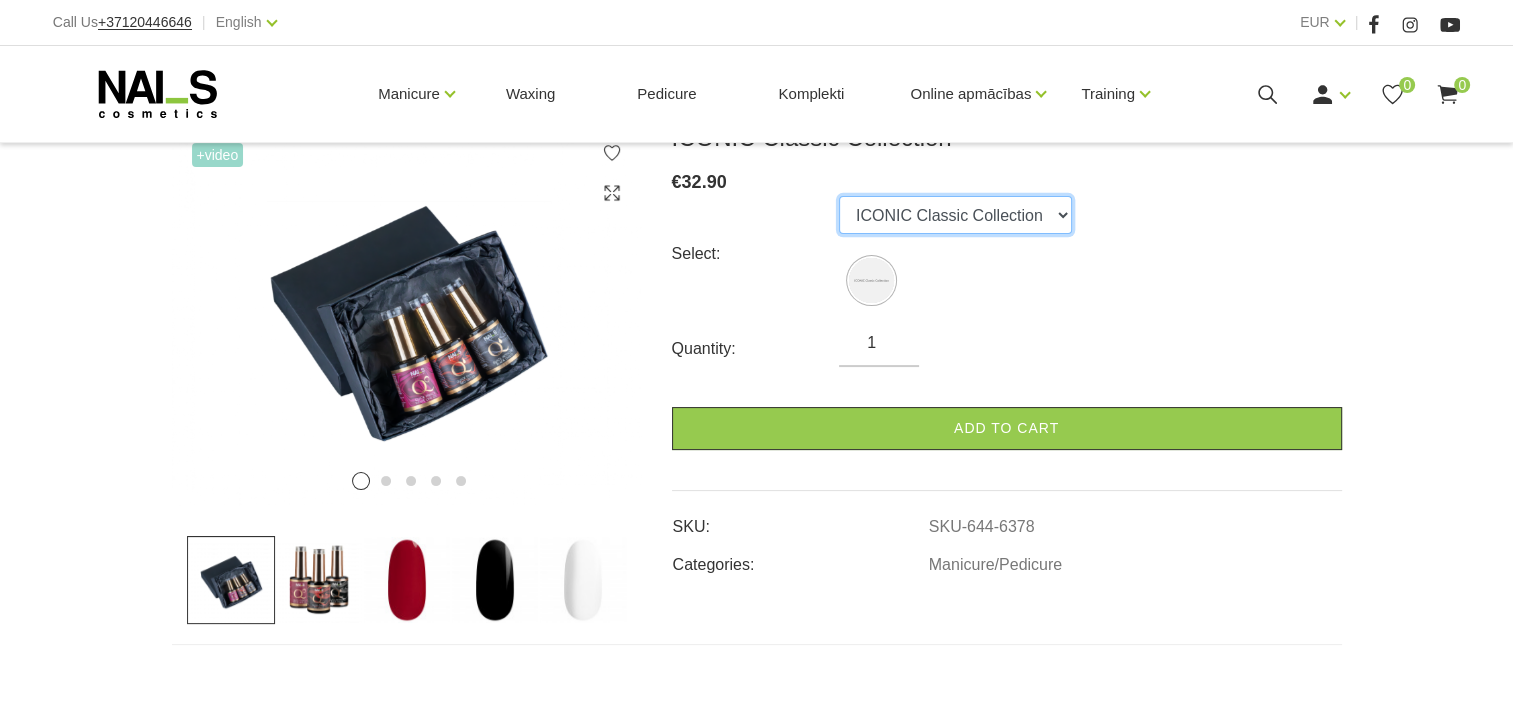 click on "ICONIC Classic Collection" at bounding box center [955, 215] 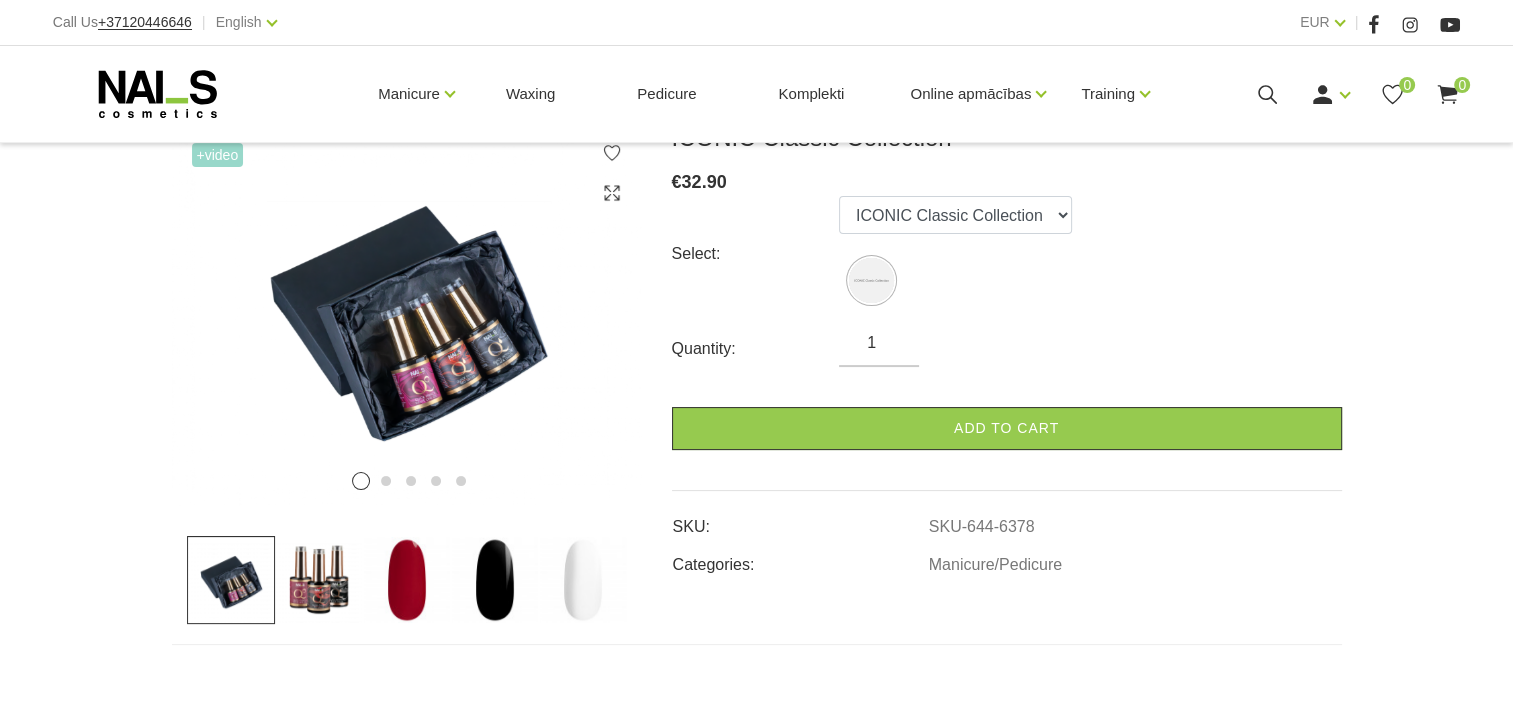 click at bounding box center [407, 580] 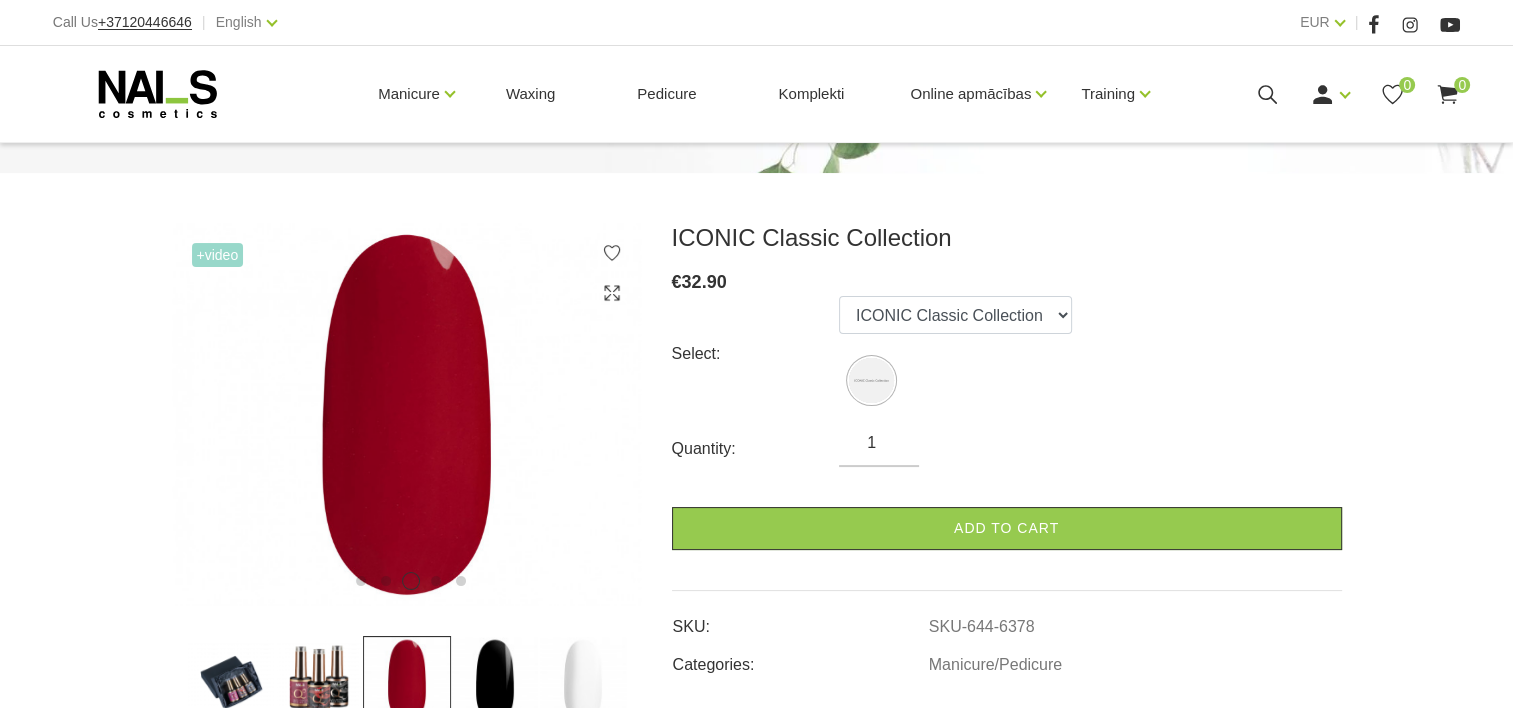 scroll, scrollTop: 300, scrollLeft: 0, axis: vertical 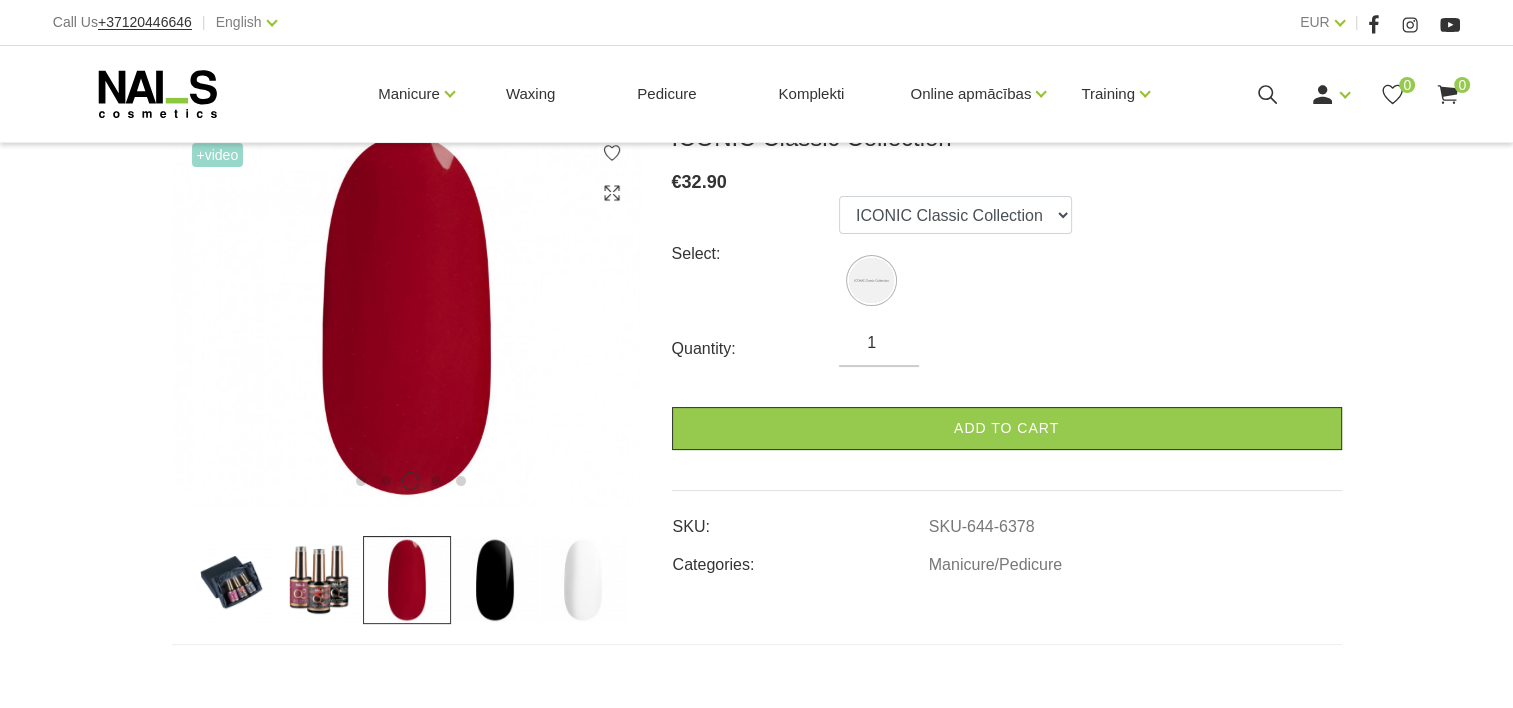 click at bounding box center (319, 580) 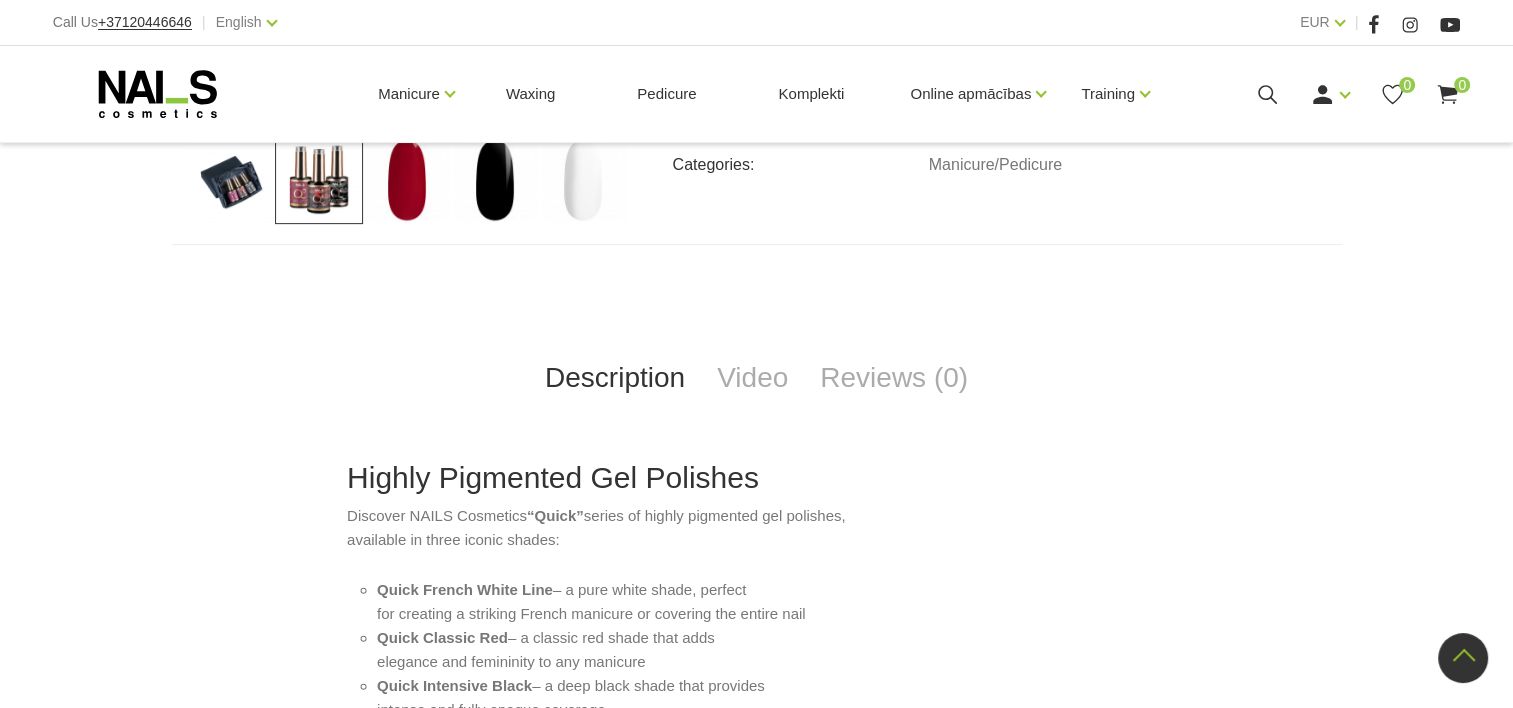 scroll, scrollTop: 900, scrollLeft: 0, axis: vertical 